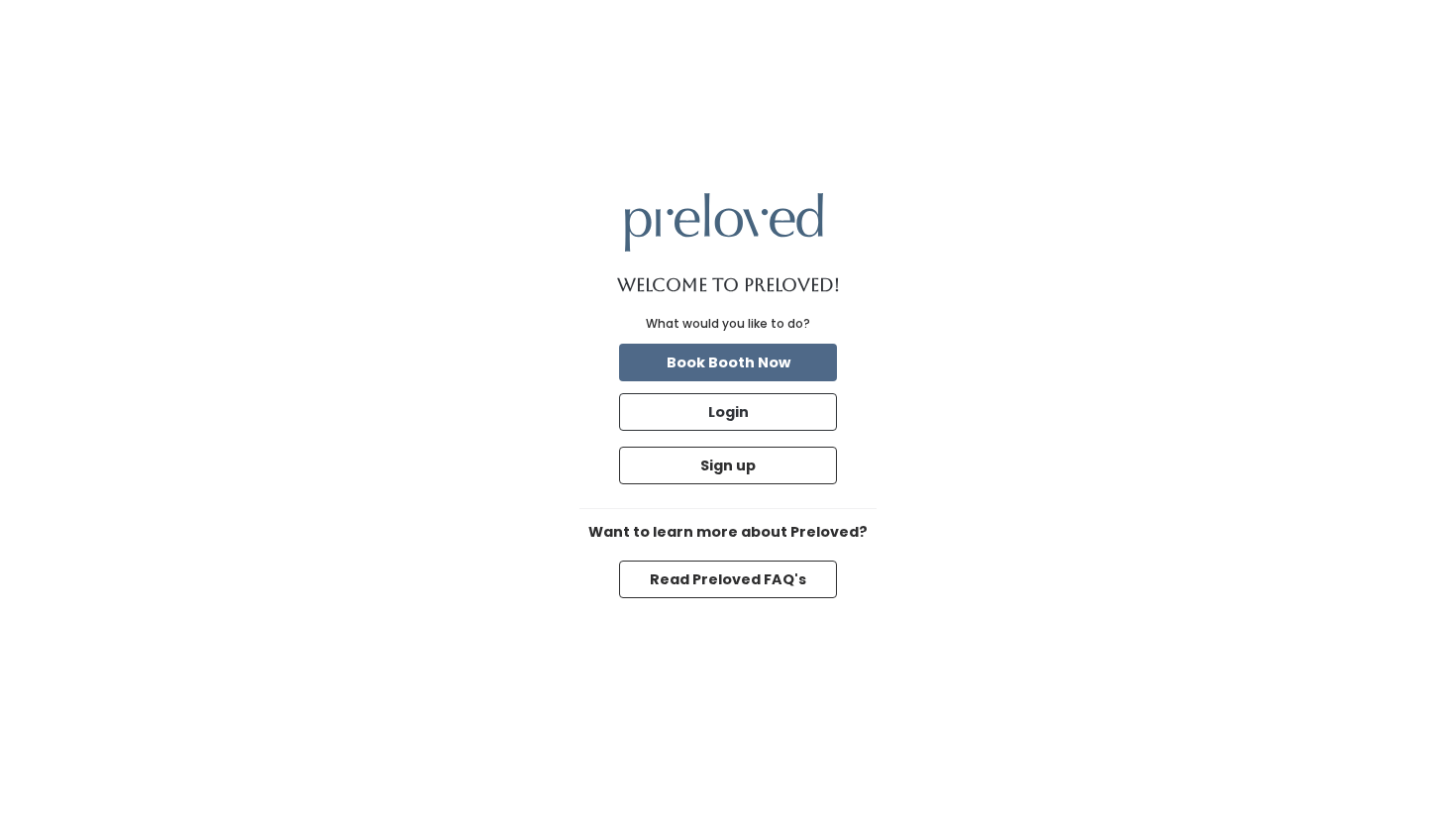 scroll, scrollTop: 0, scrollLeft: 0, axis: both 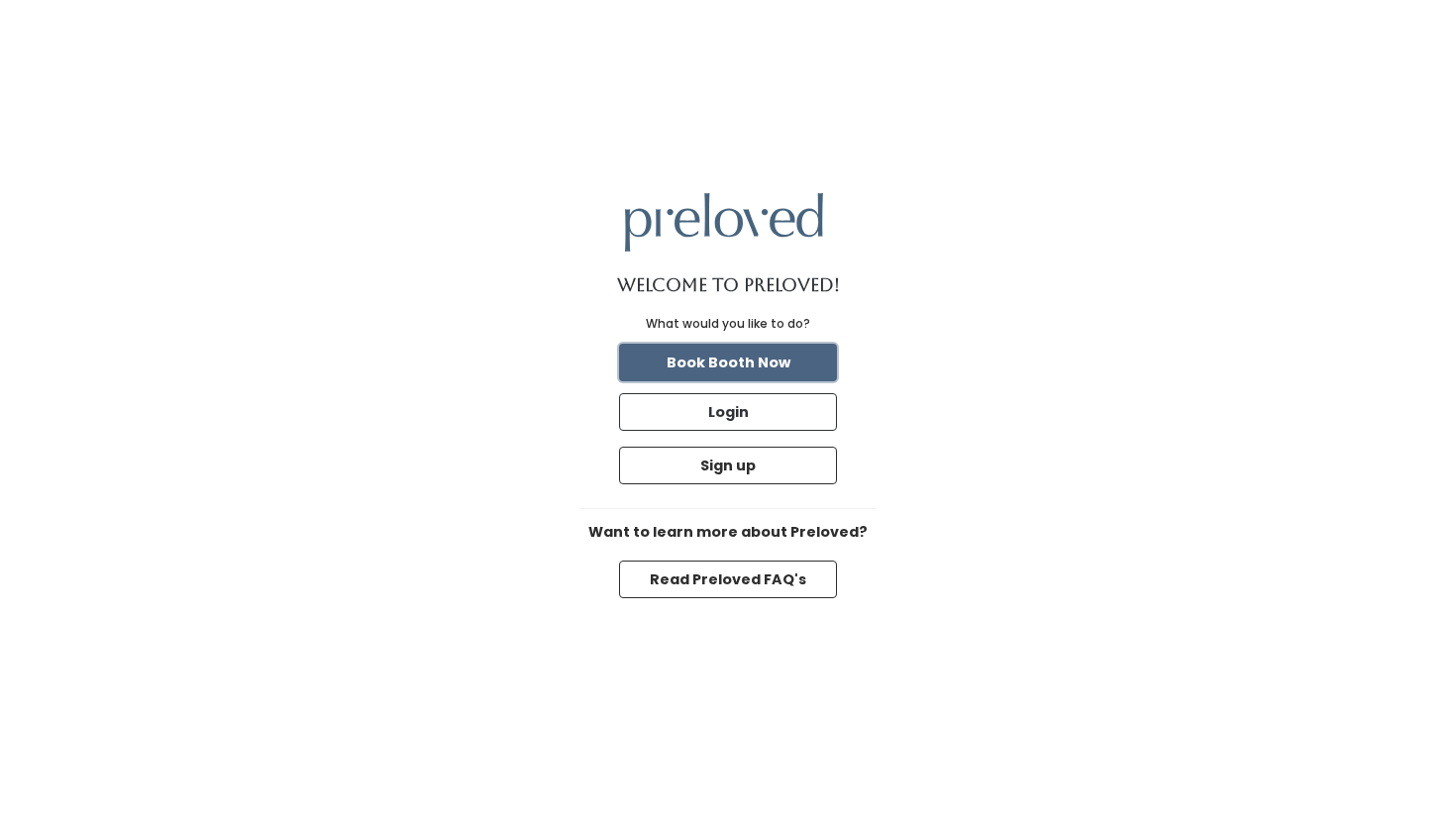 click on "Book Booth Now" at bounding box center [728, 362] 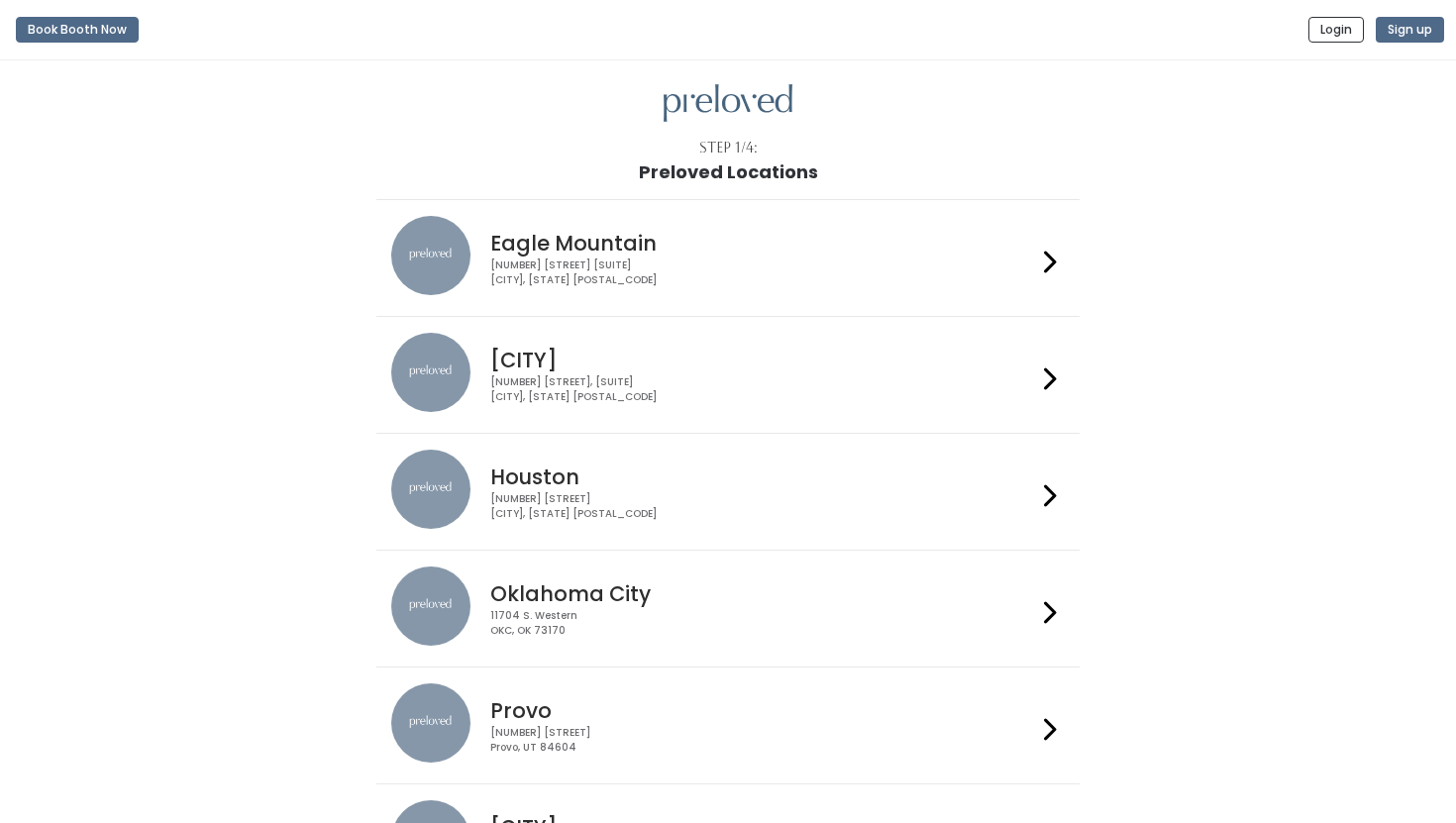 scroll, scrollTop: 0, scrollLeft: 0, axis: both 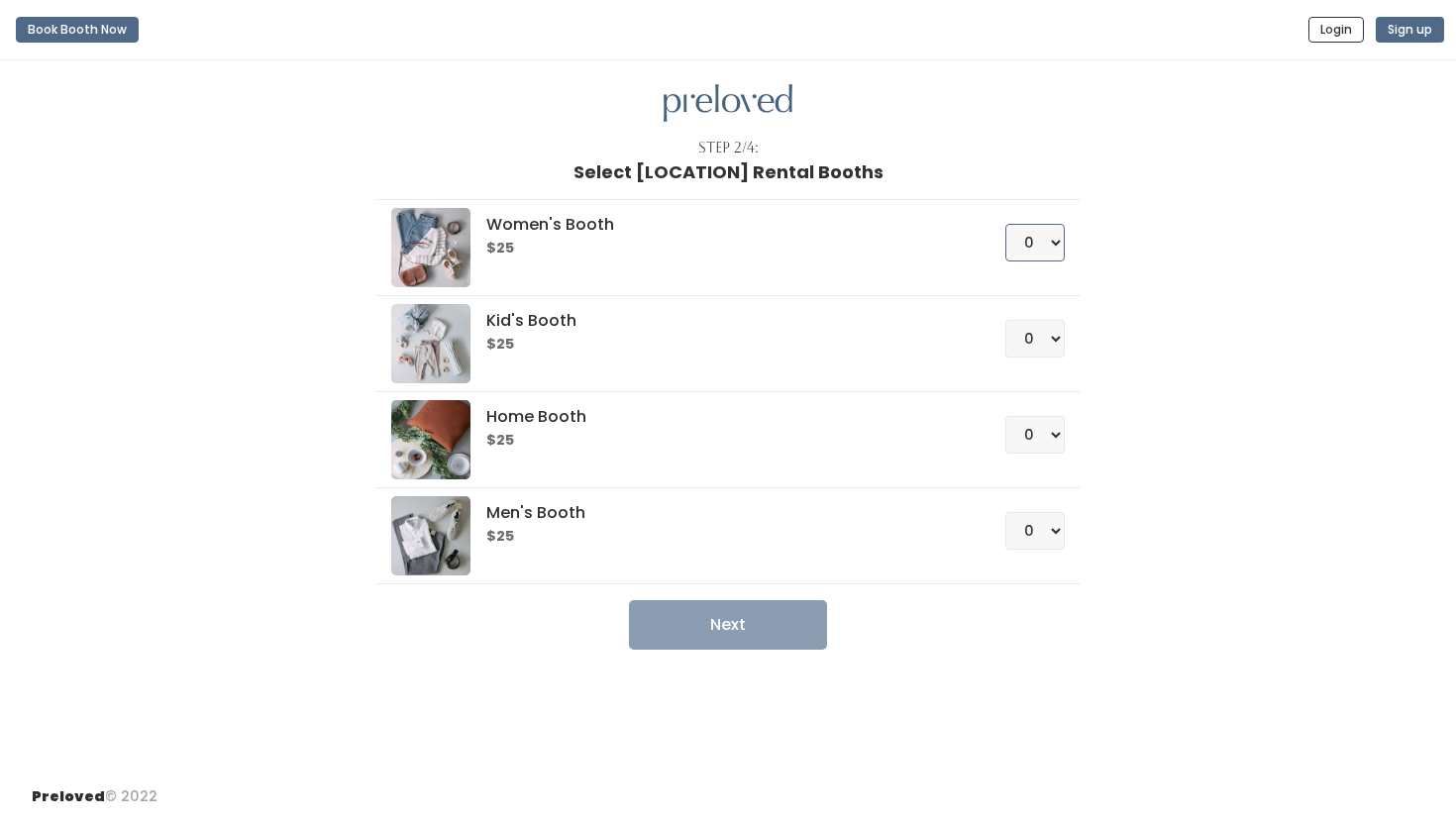 click on "0
1
2
3
4" at bounding box center (1035, 243) 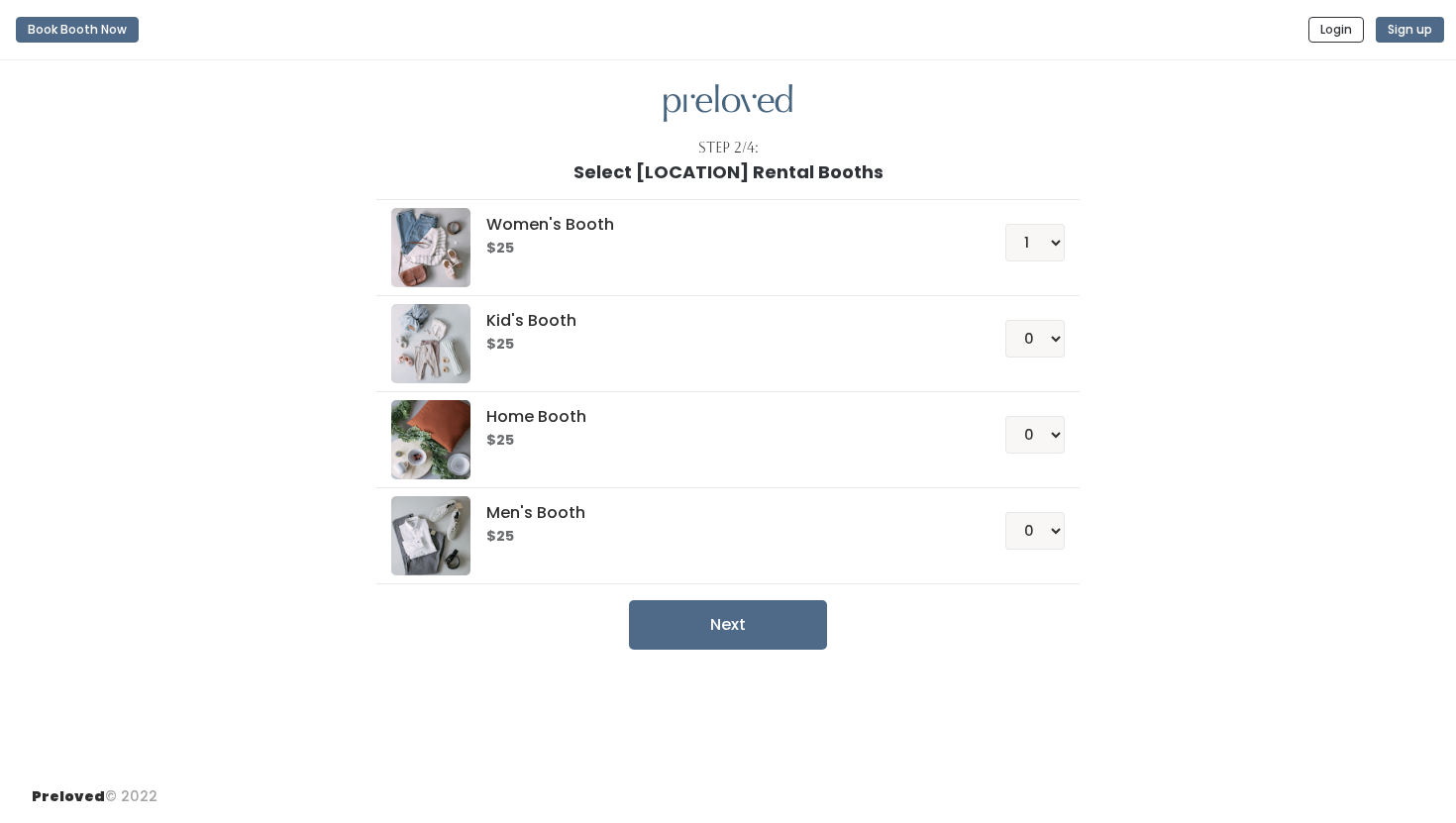 click on "$25" at bounding box center [721, 249] 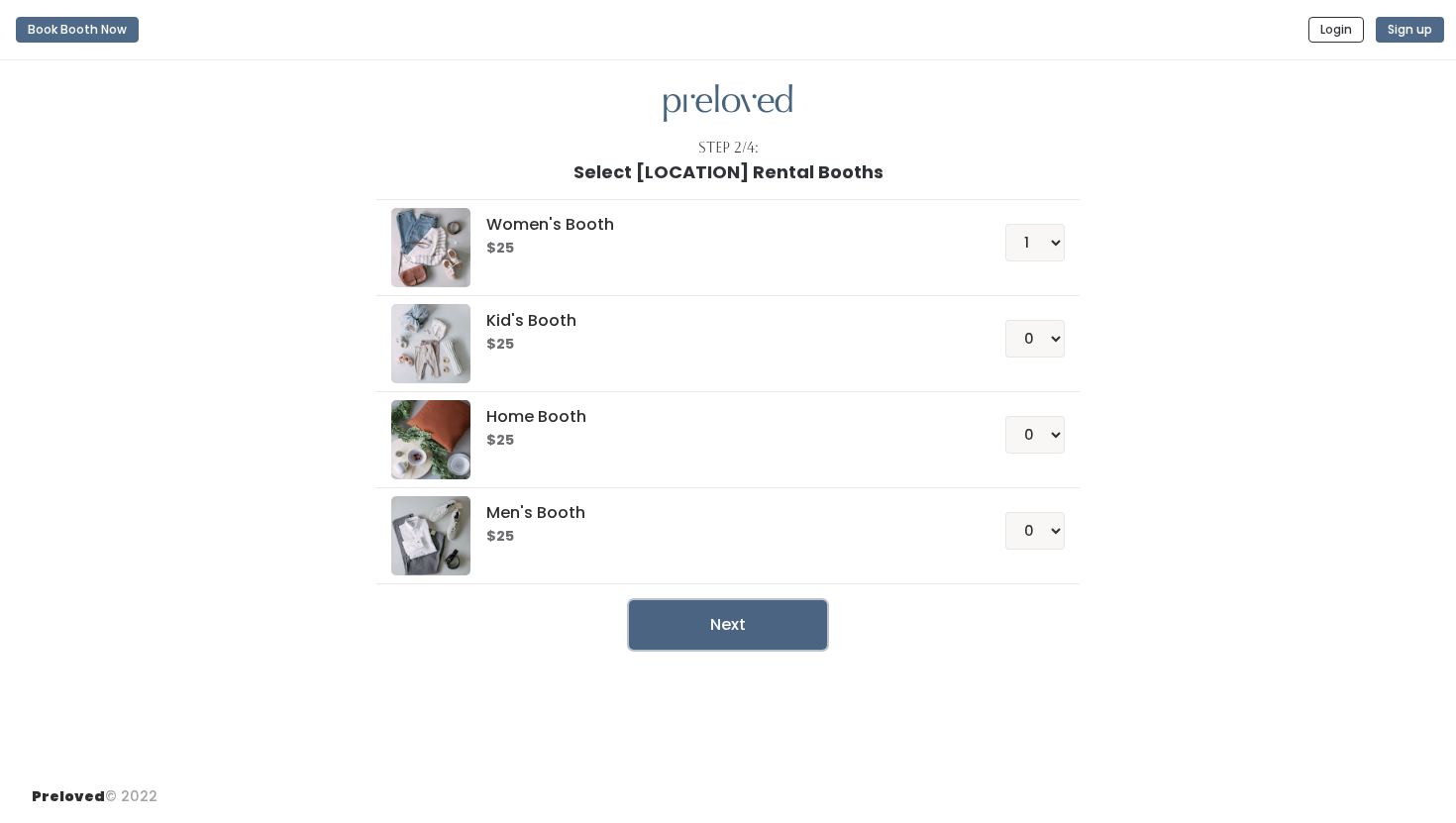 click on "Next" at bounding box center (728, 625) 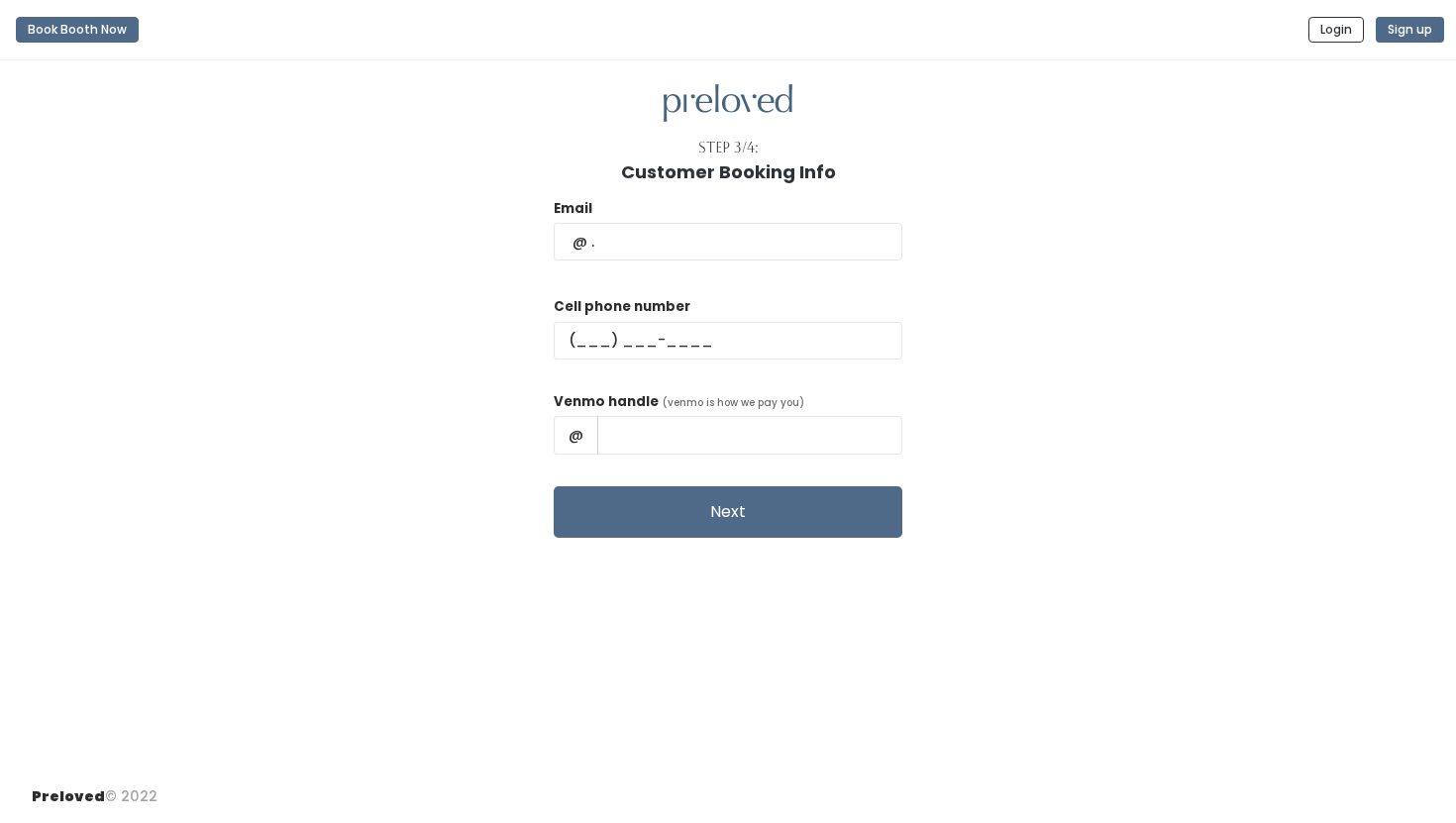 scroll, scrollTop: 0, scrollLeft: 0, axis: both 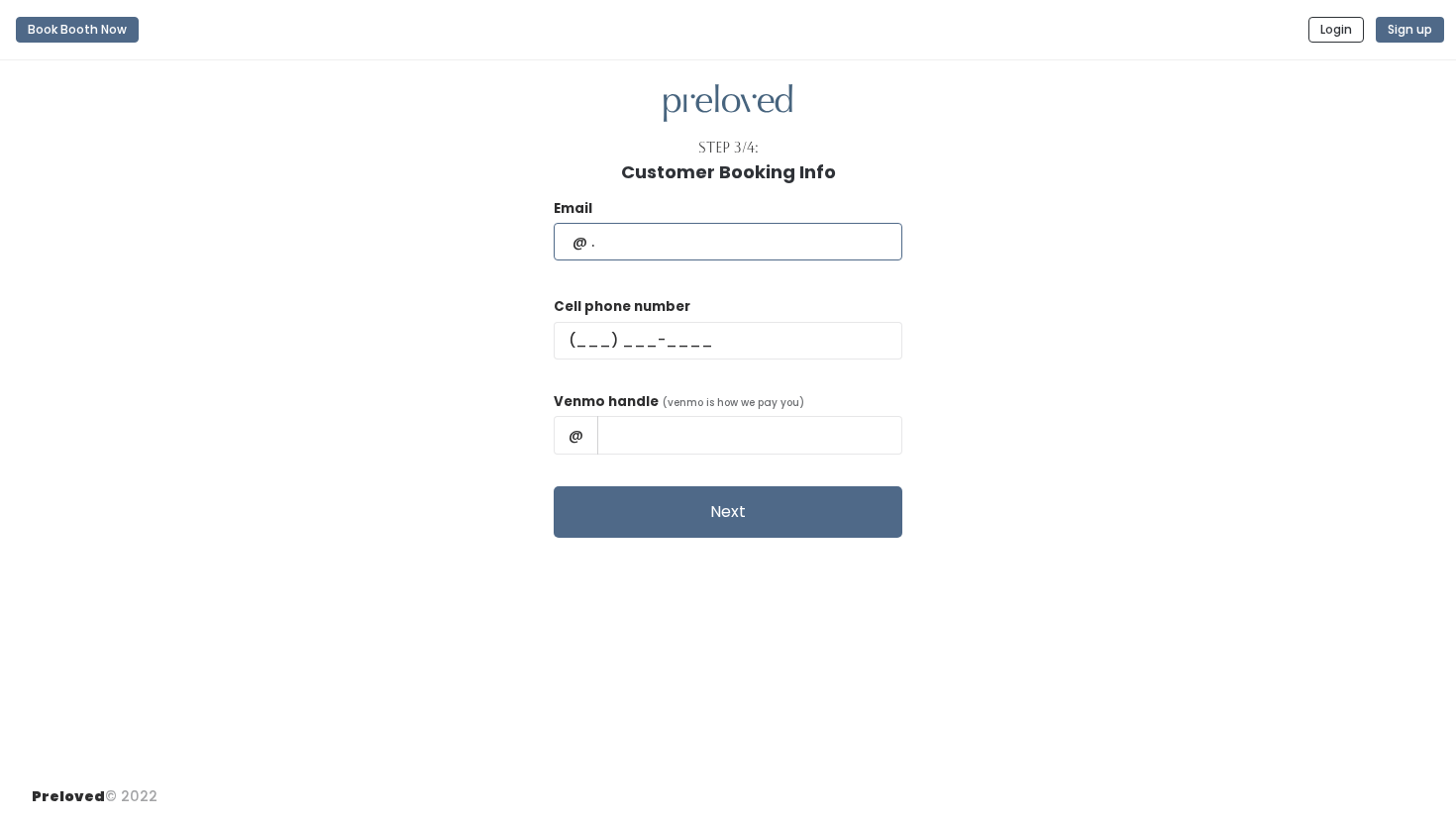 click at bounding box center (728, 242) 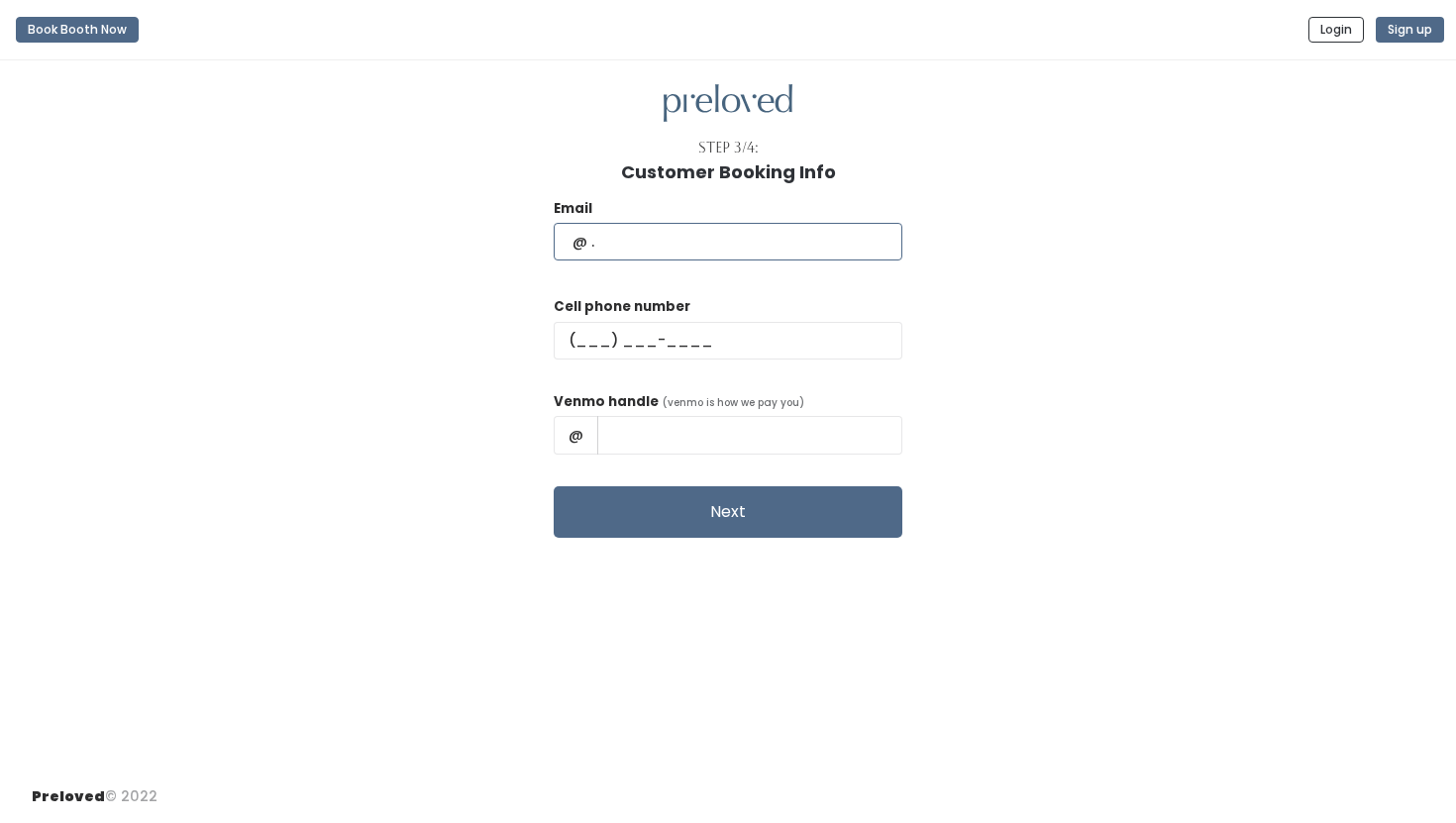 type on "sidneytopham@gmail.com" 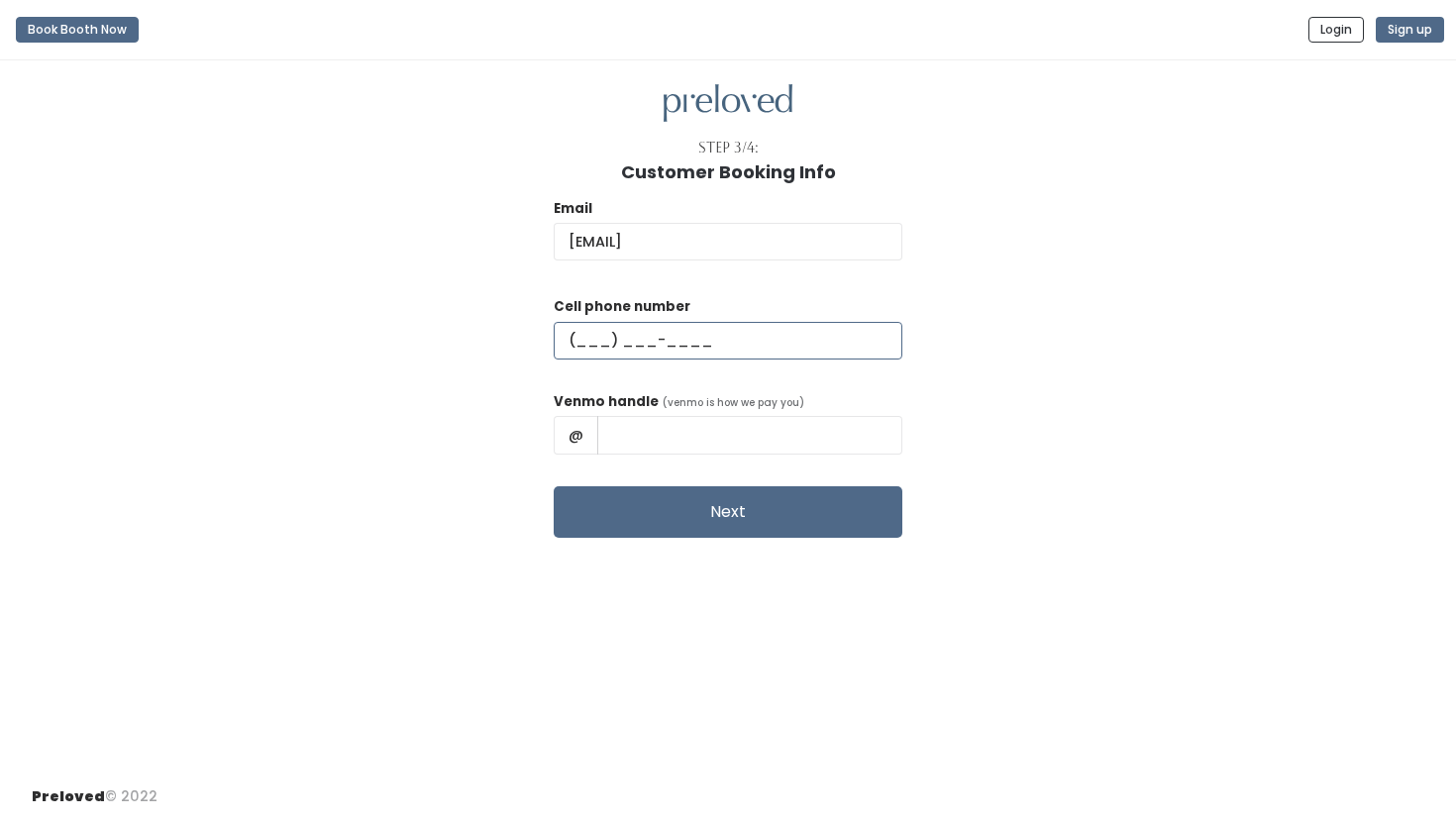 click at bounding box center (728, 341) 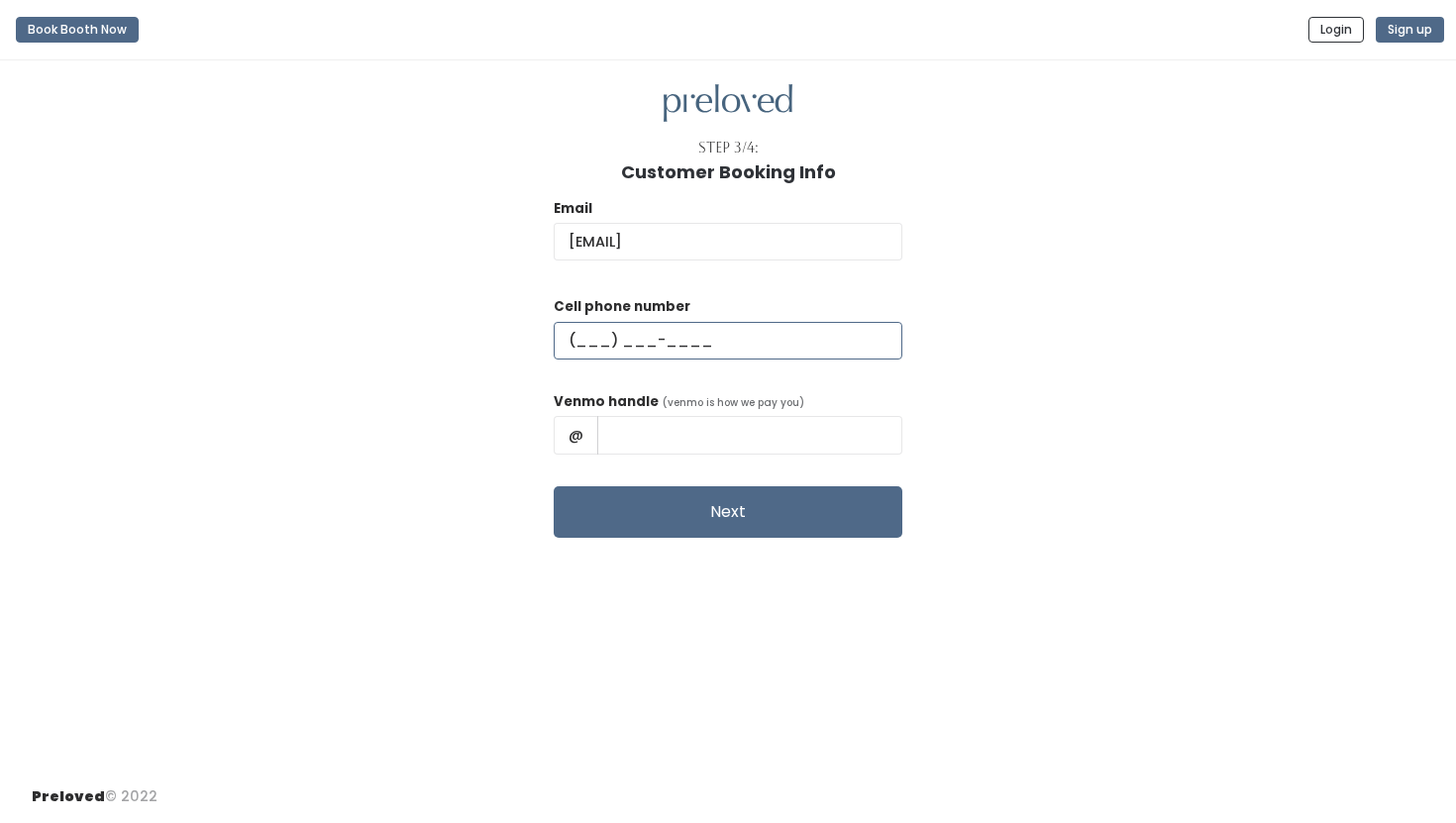 type on "(801) 472-0877" 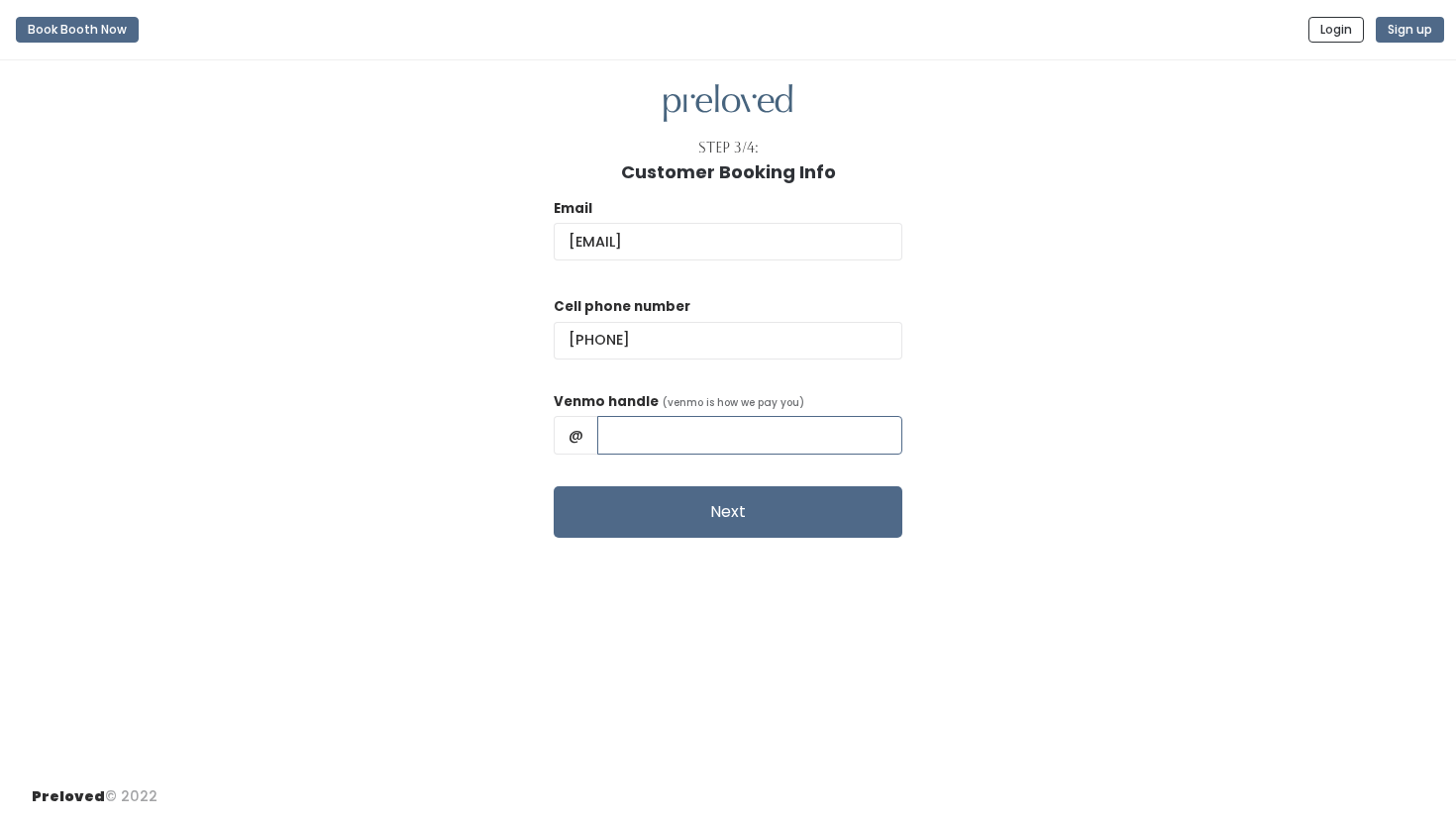 click at bounding box center (750, 435) 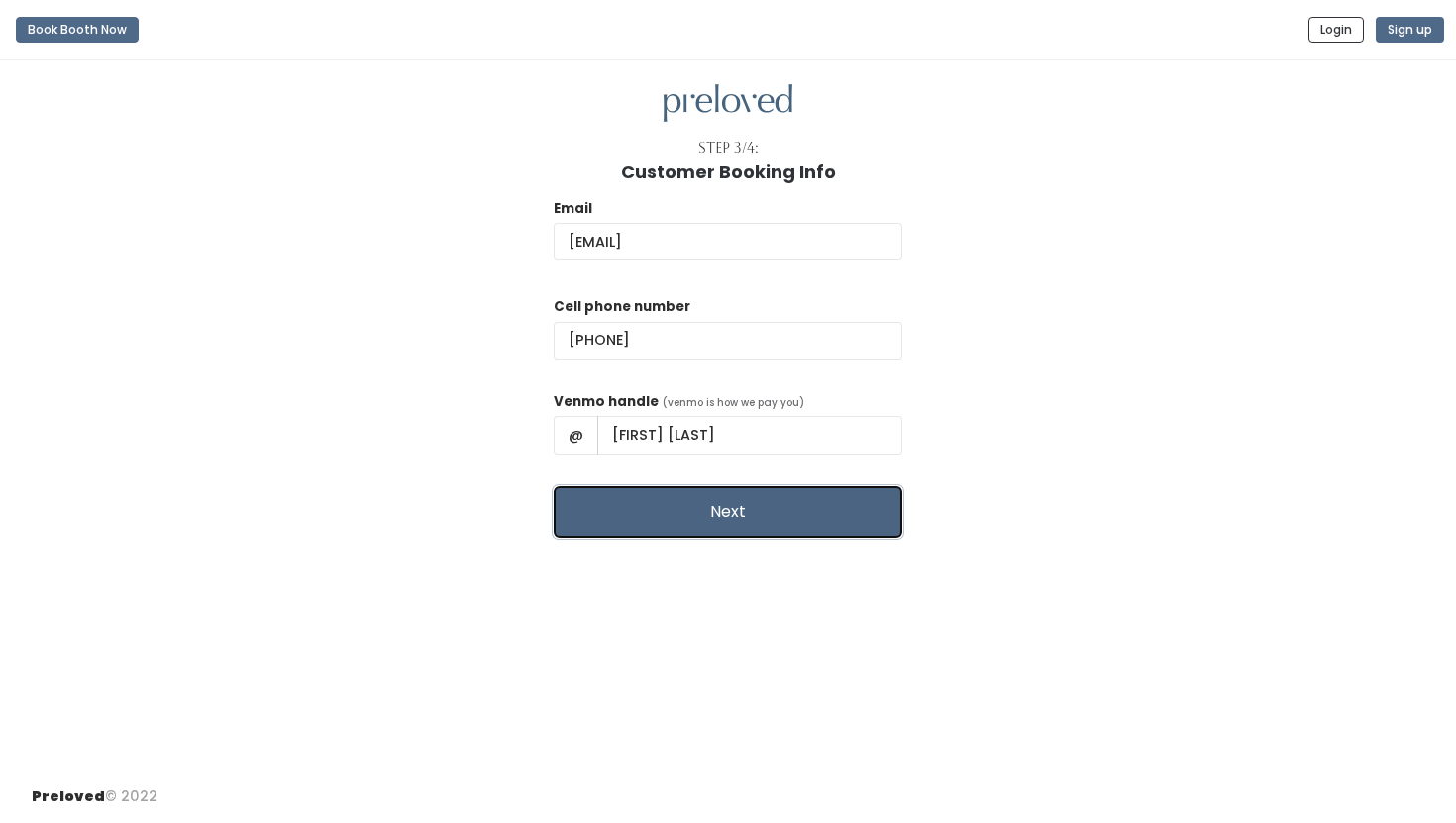 click on "Next" at bounding box center (728, 512) 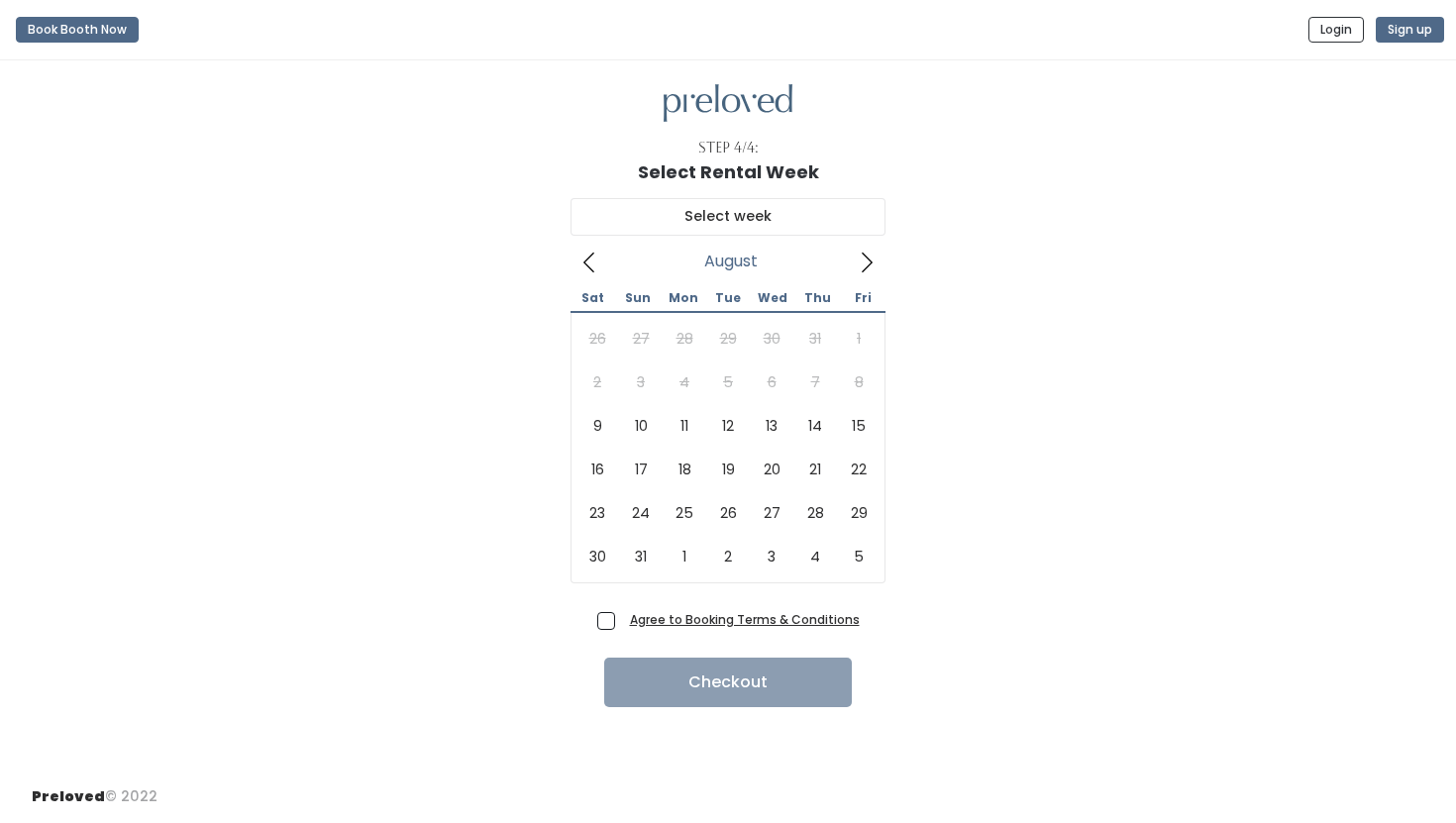 scroll, scrollTop: 0, scrollLeft: 0, axis: both 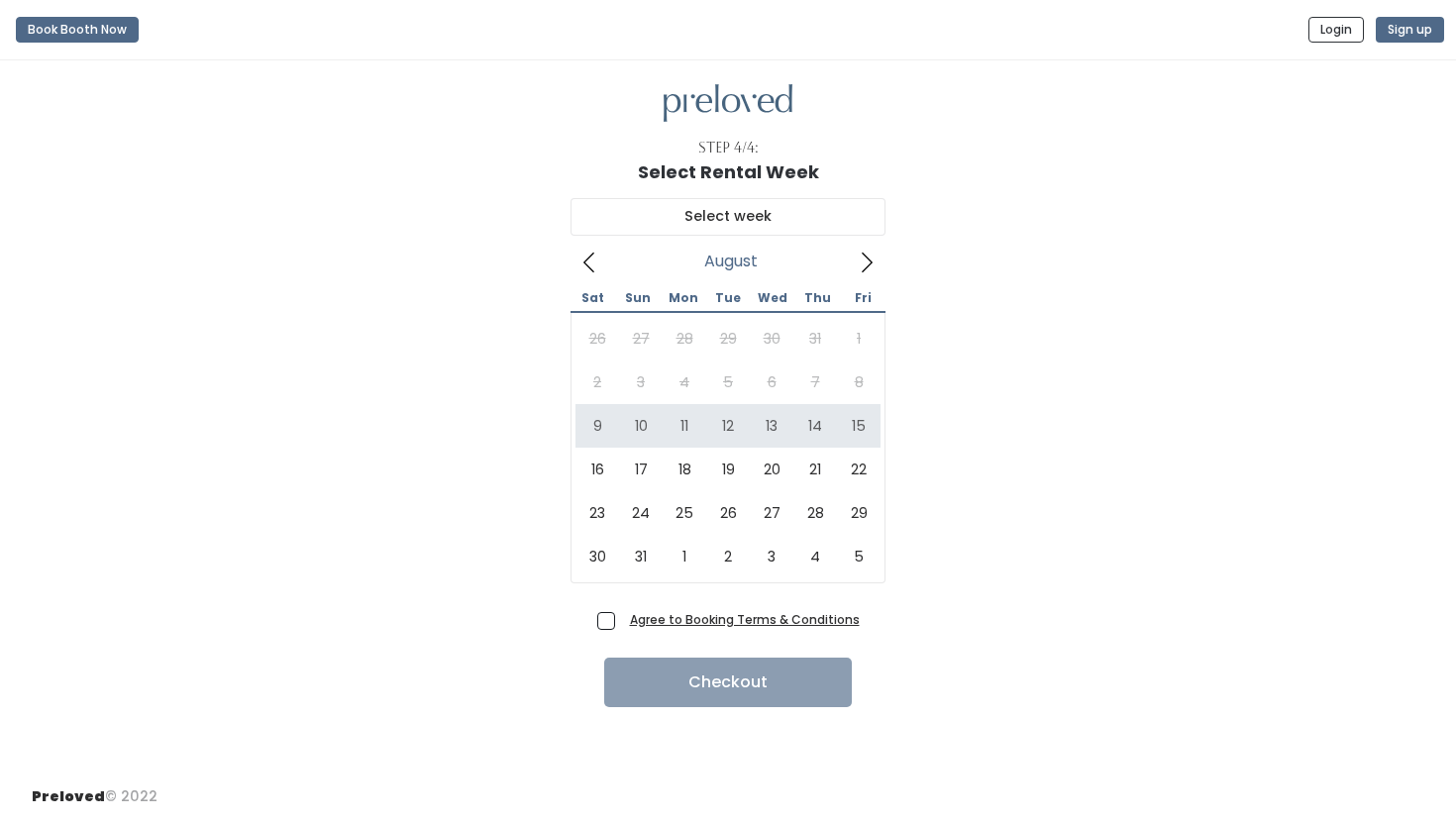 click 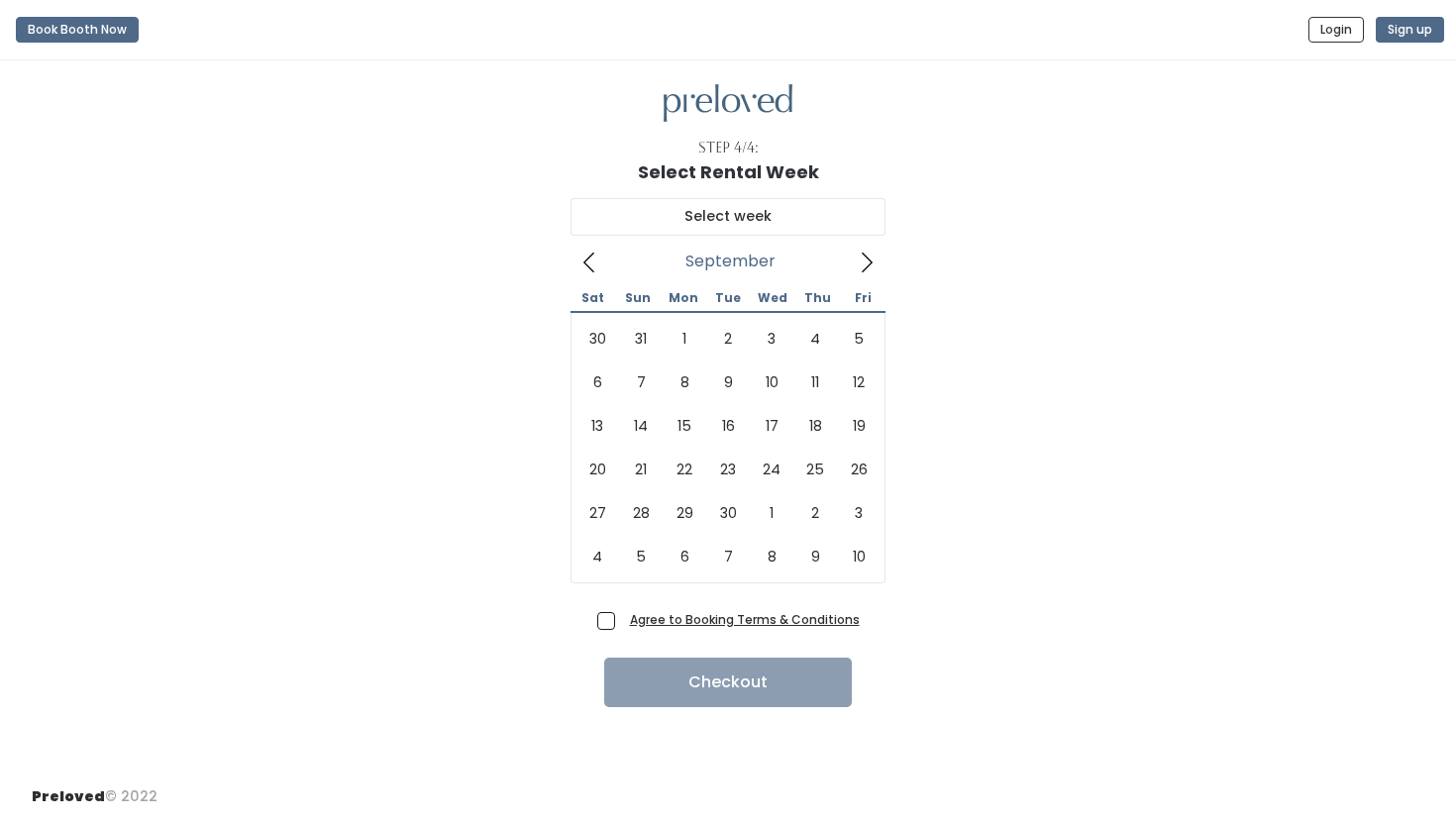 click 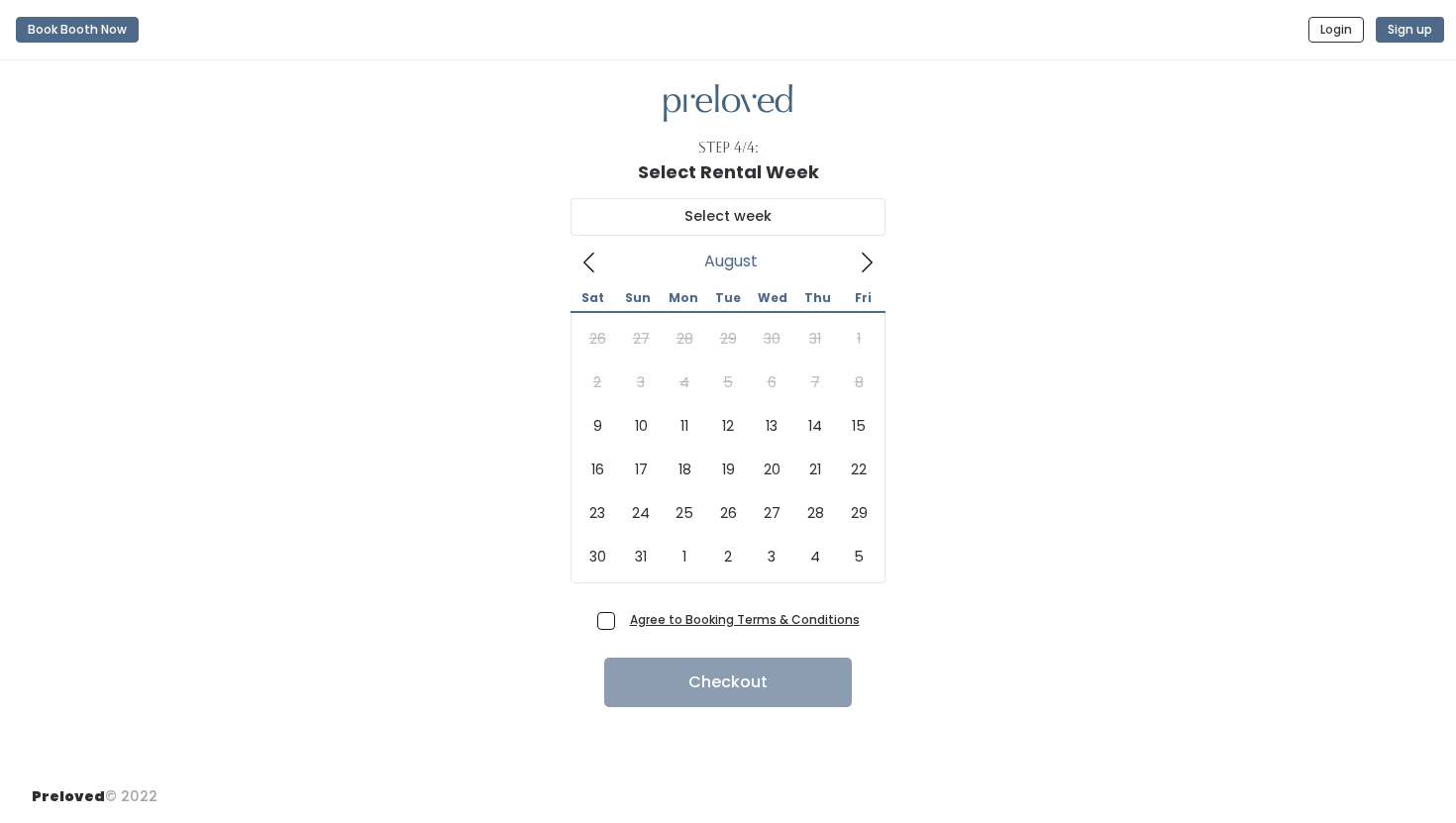 click at bounding box center (589, 261) 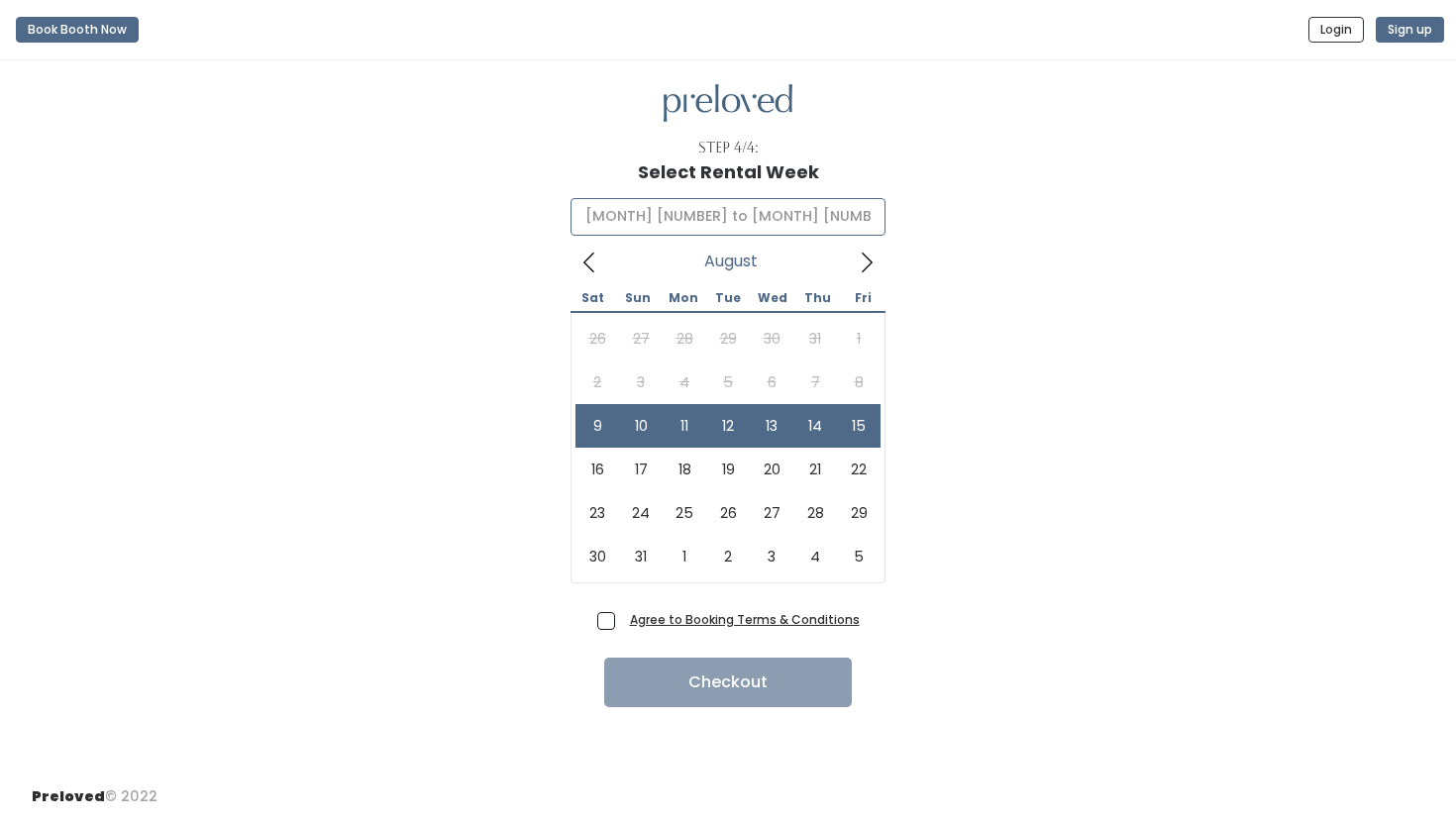 type on "August 9 to August 15" 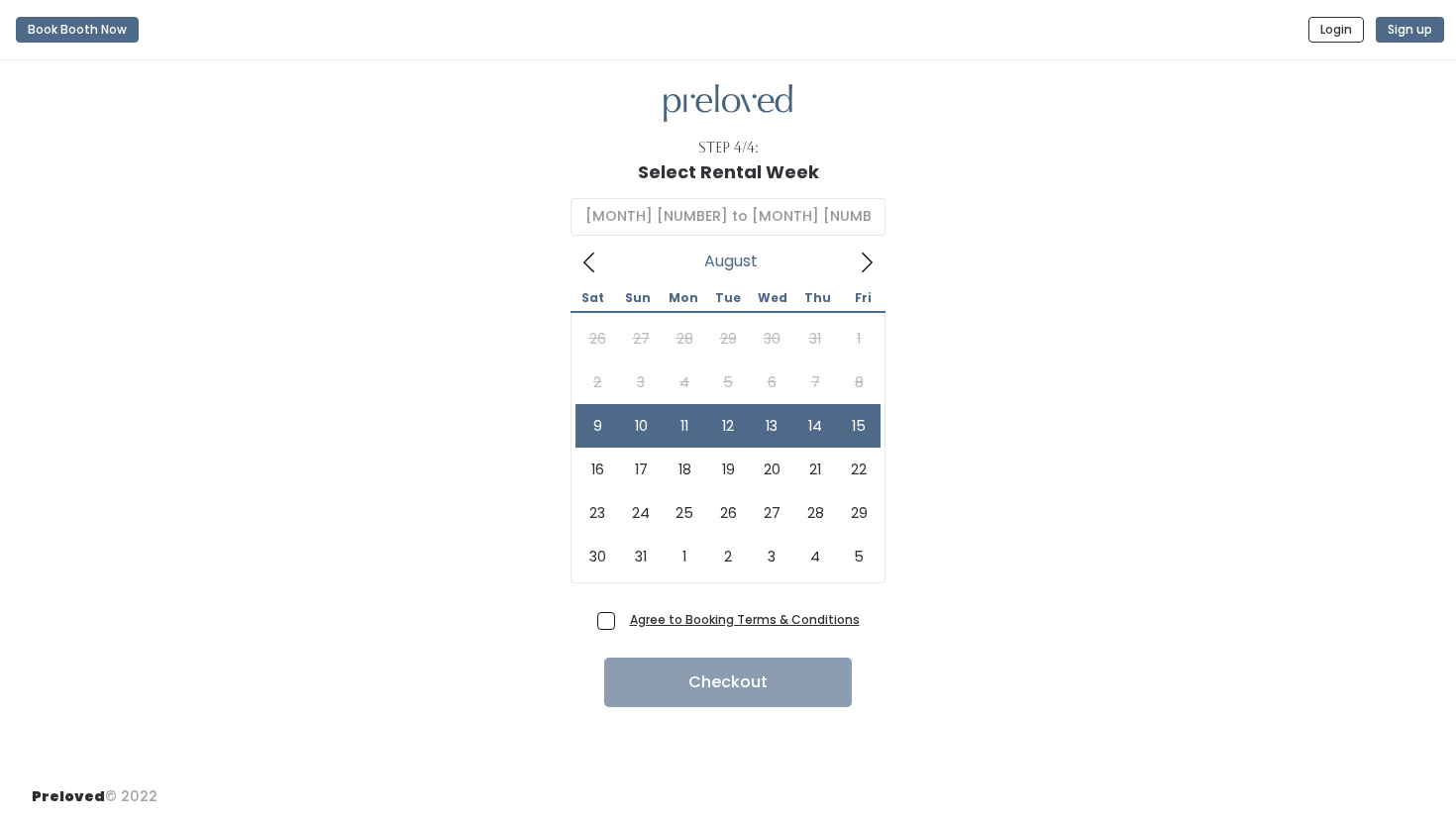 click on "Agree to Booking Terms & Conditions" at bounding box center [741, 619] 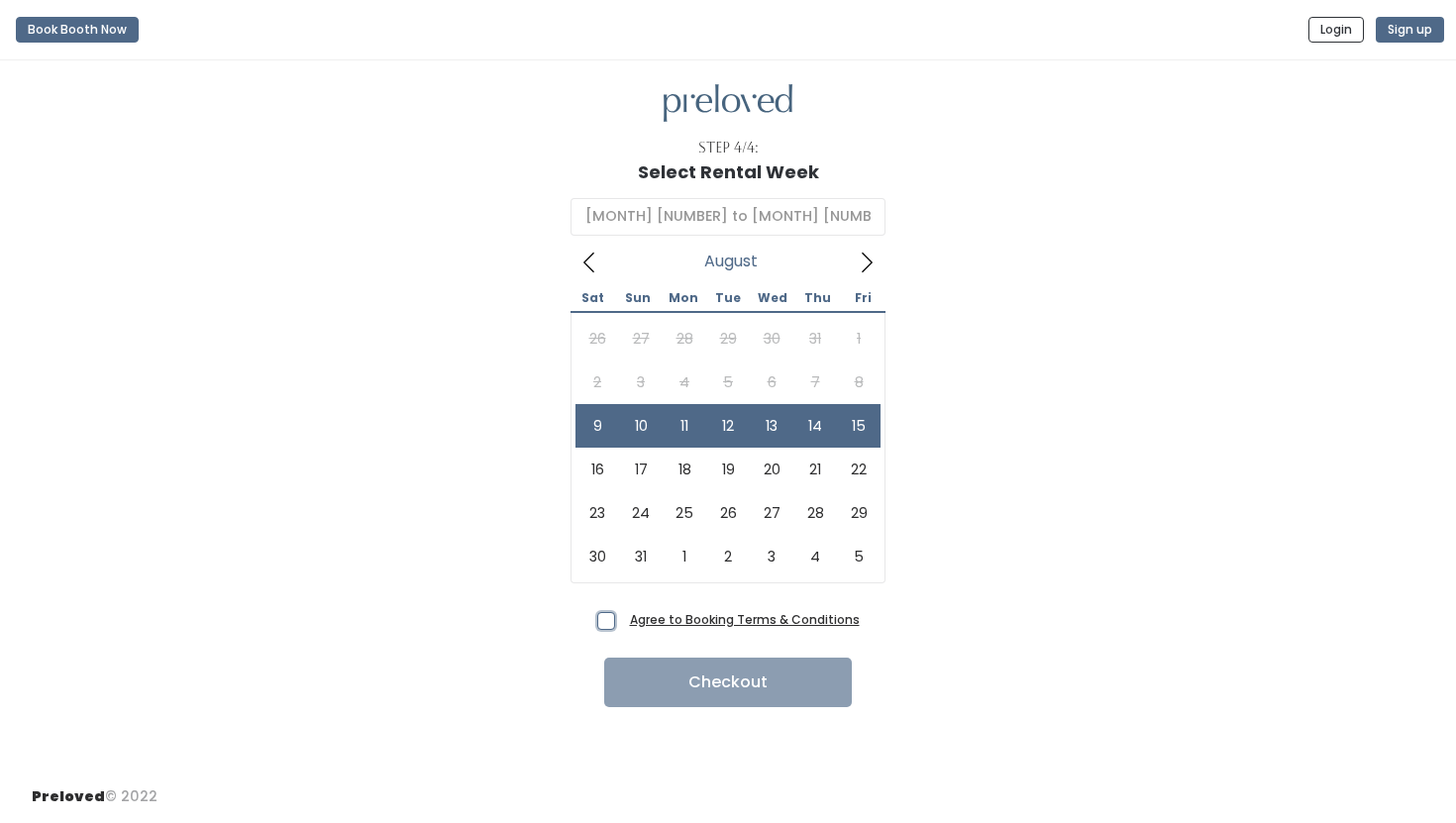 checkbox on "true" 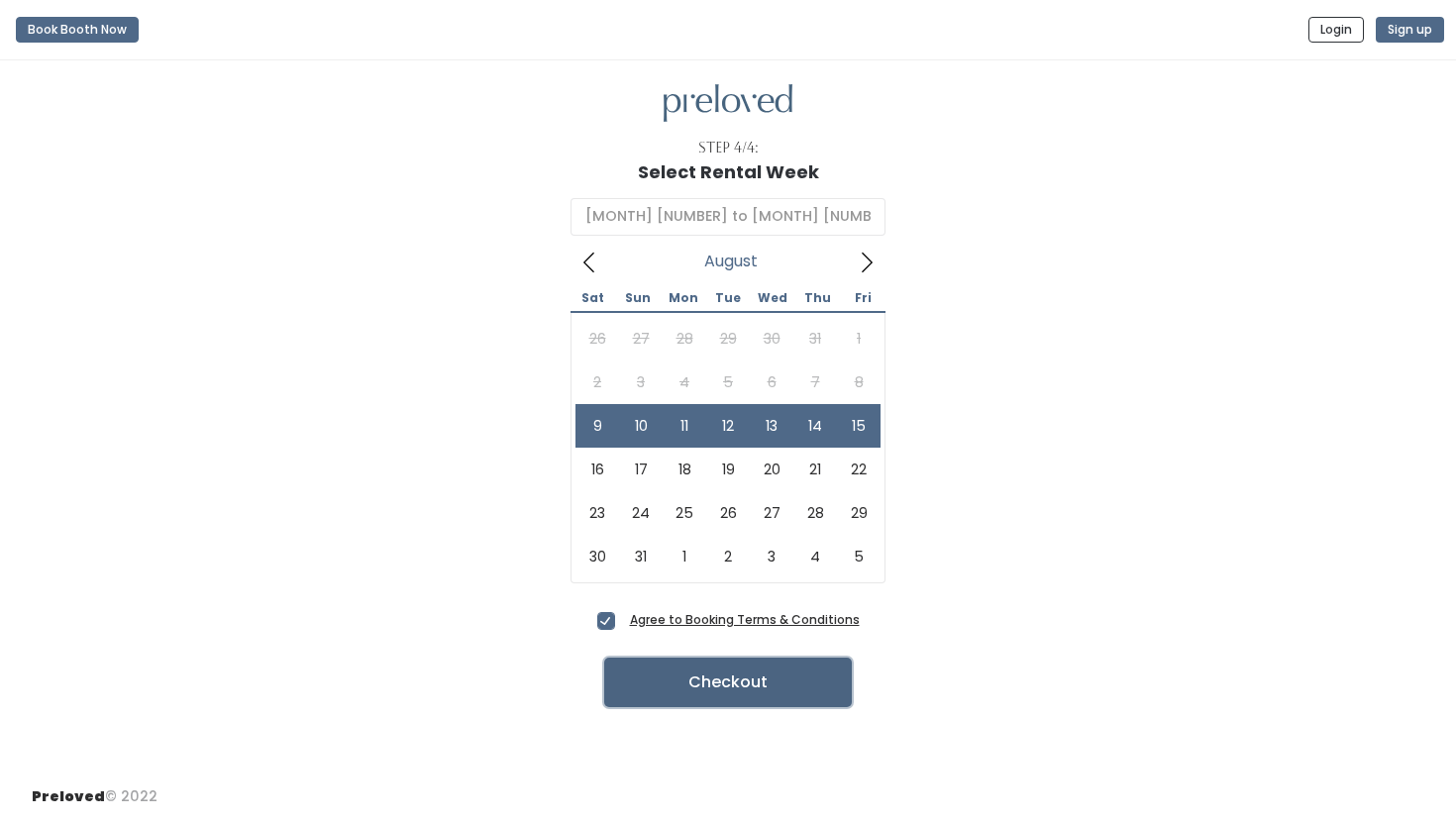 click on "Checkout" at bounding box center (728, 682) 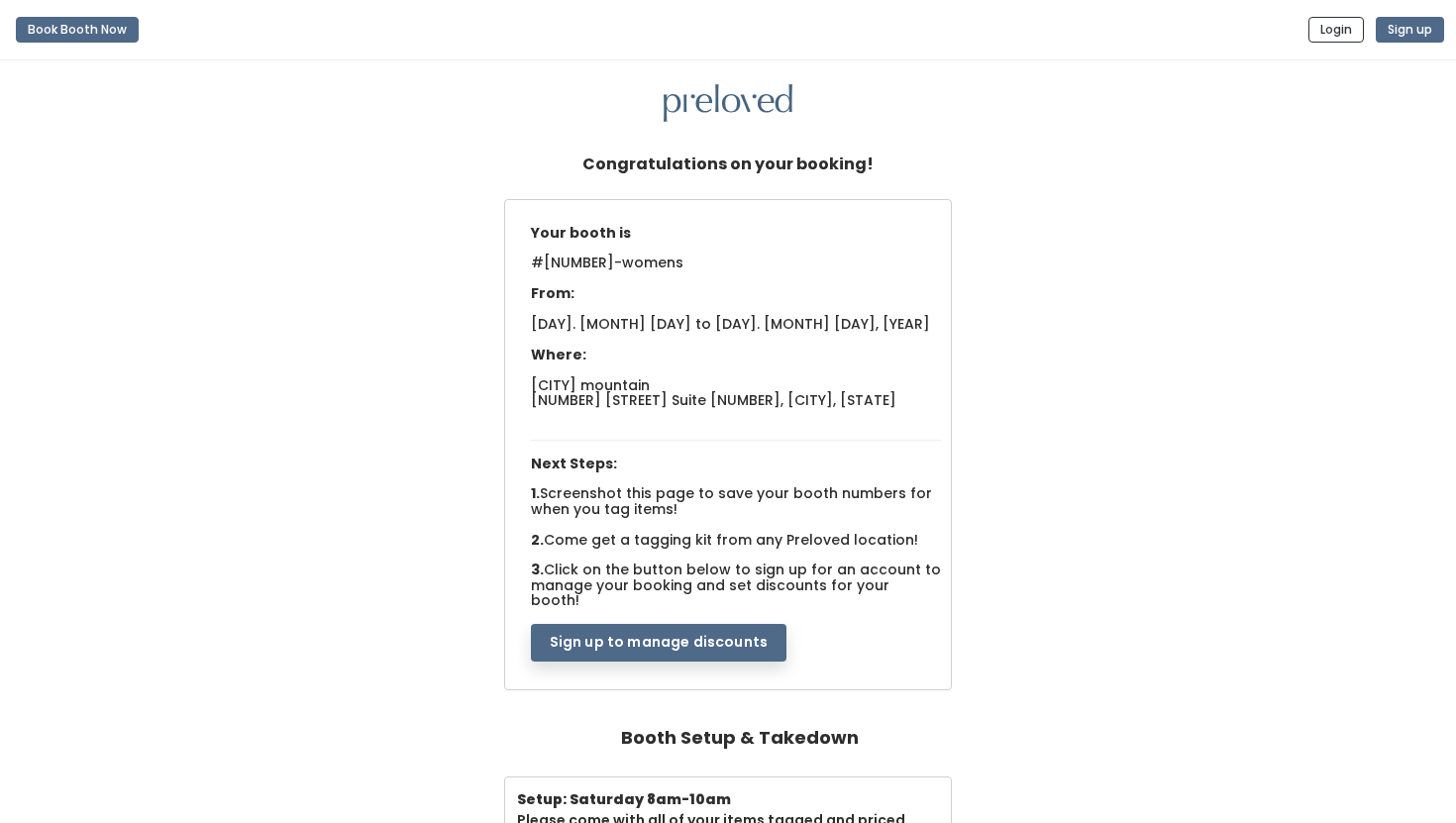 scroll, scrollTop: 0, scrollLeft: 0, axis: both 